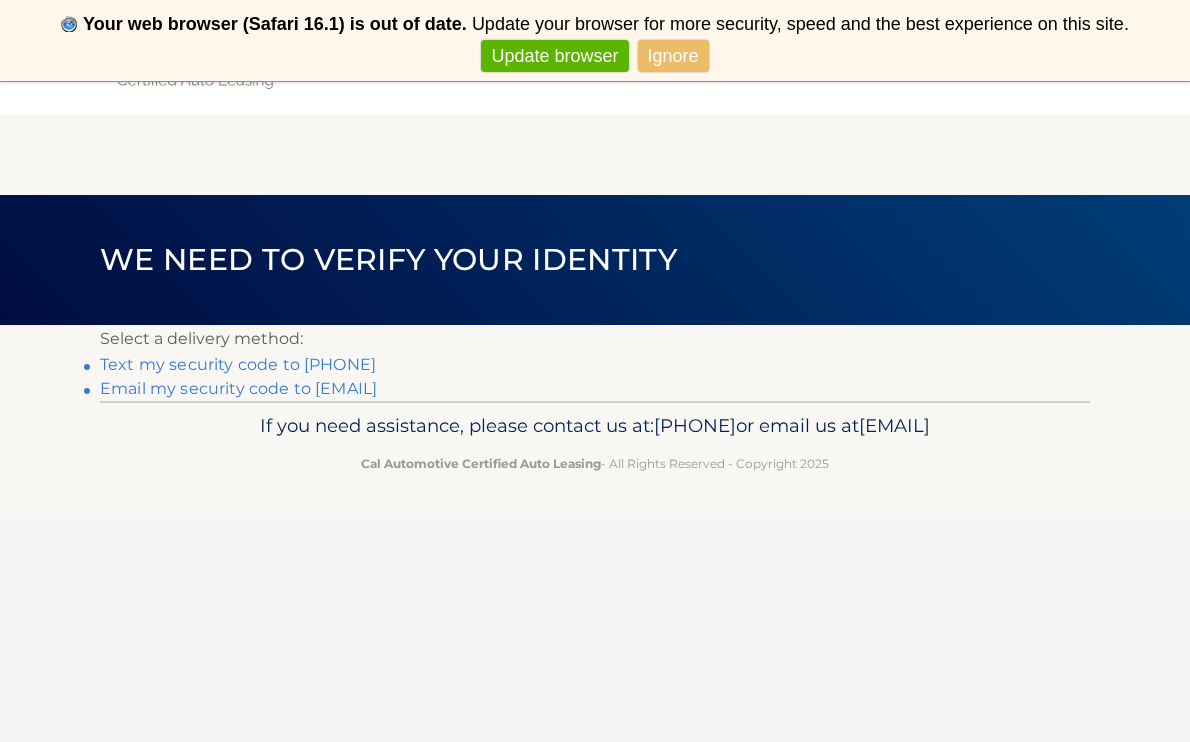 scroll, scrollTop: 0, scrollLeft: 0, axis: both 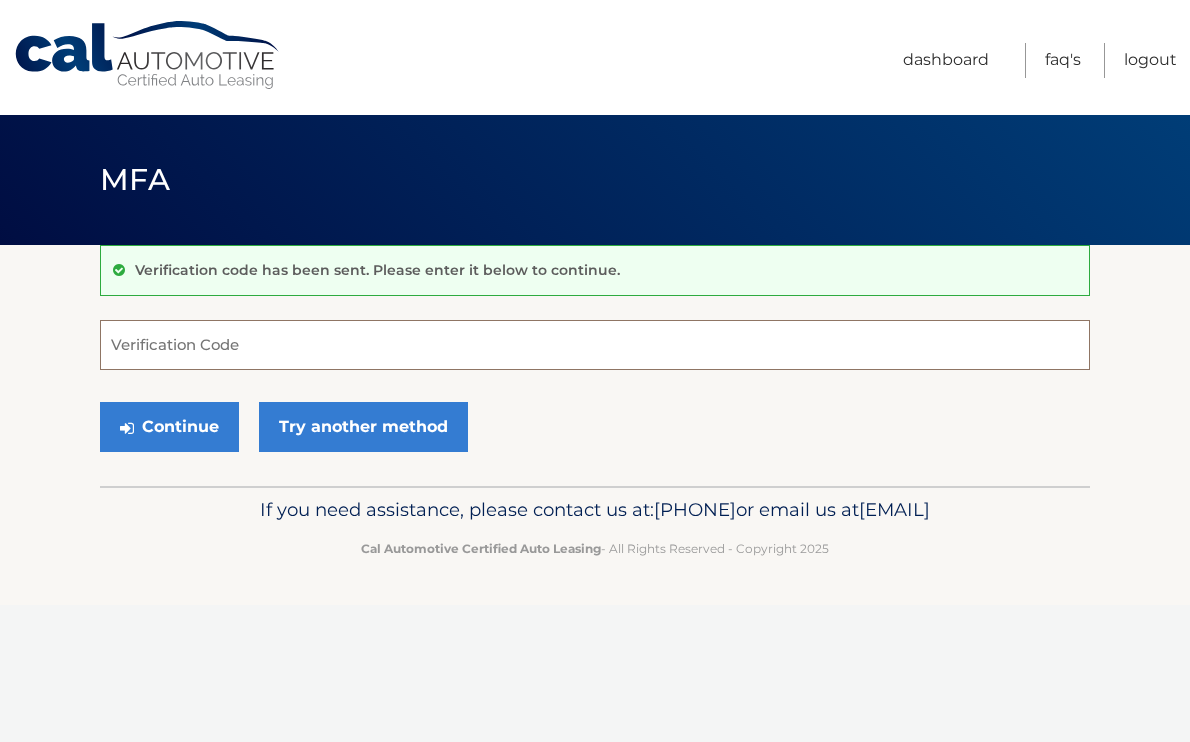 click on "Verification Code" at bounding box center [595, 345] 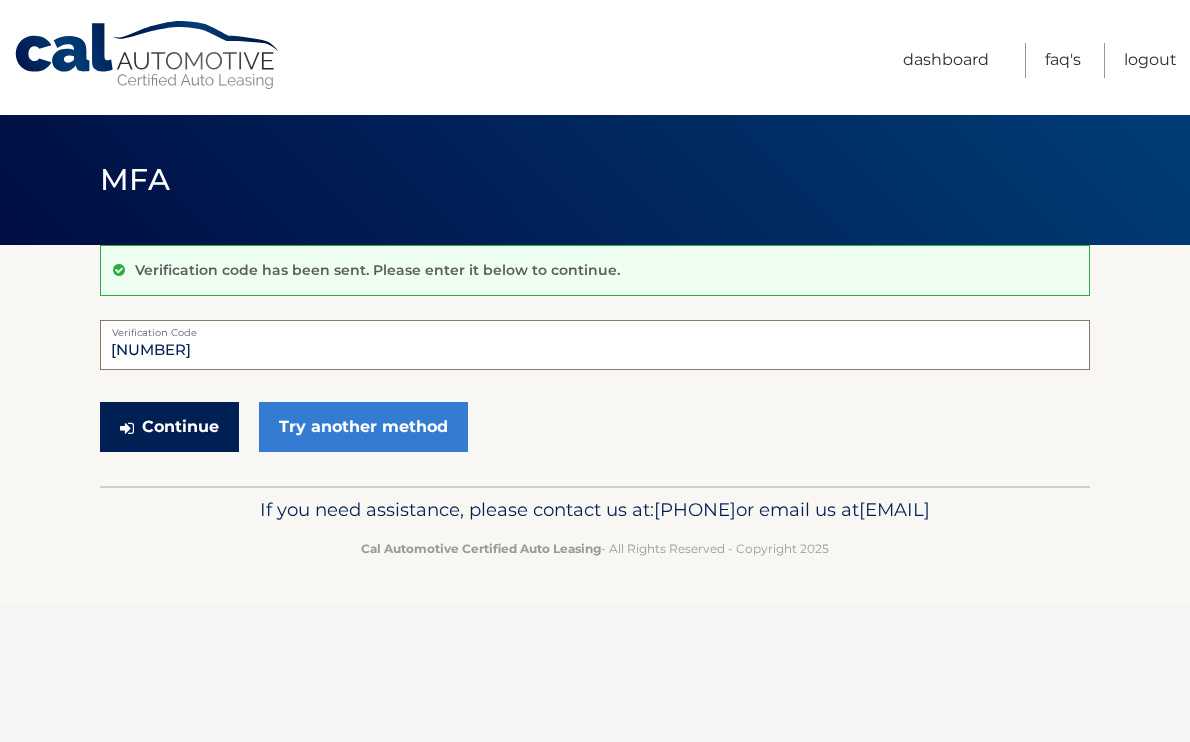 type on "491443" 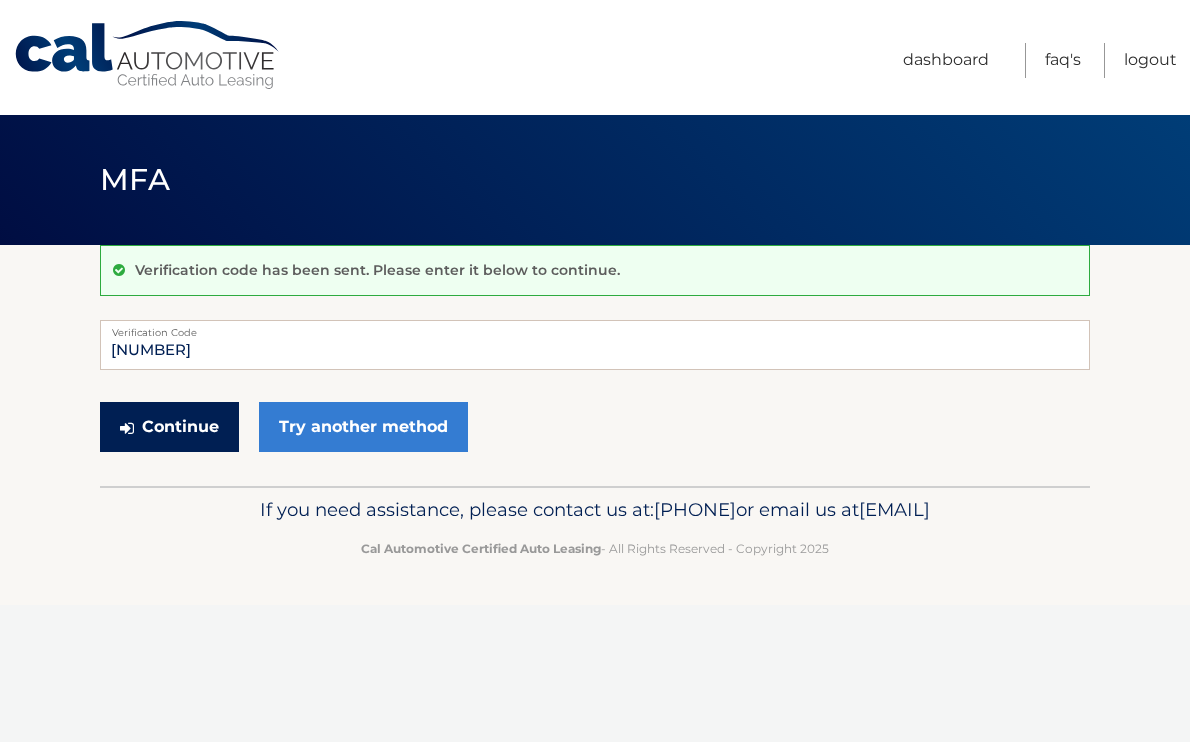 click on "Continue" at bounding box center (169, 427) 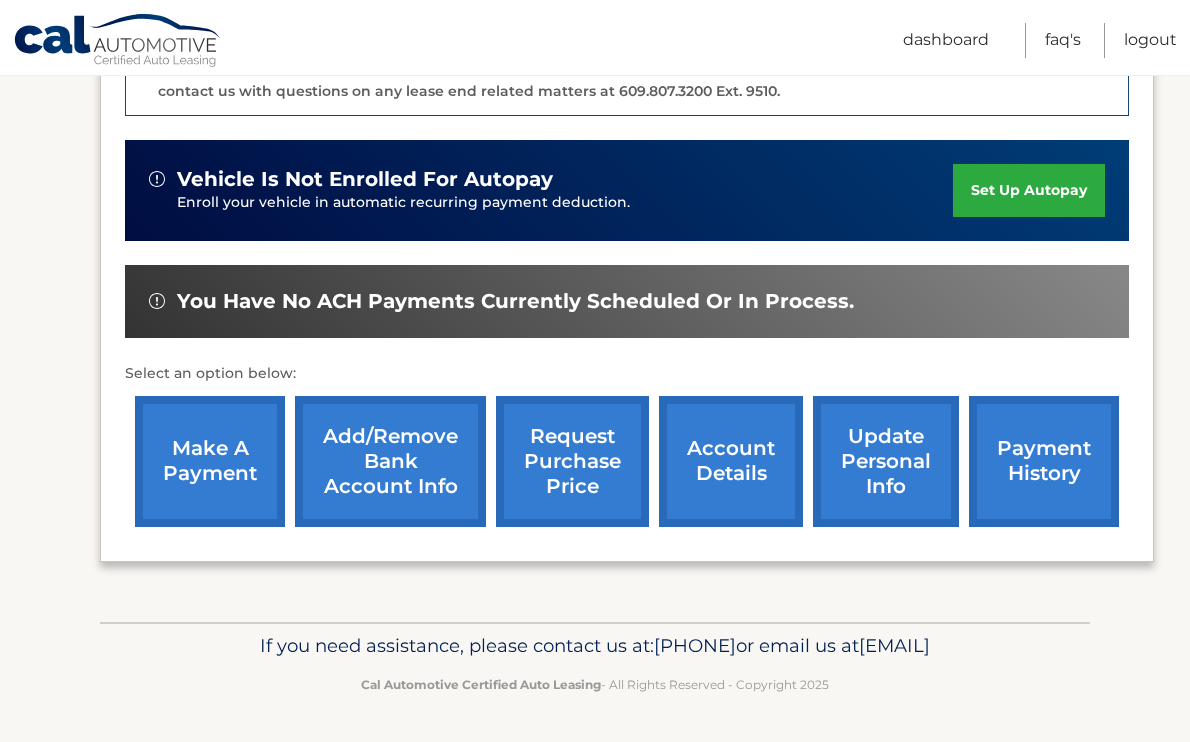 scroll, scrollTop: 587, scrollLeft: 0, axis: vertical 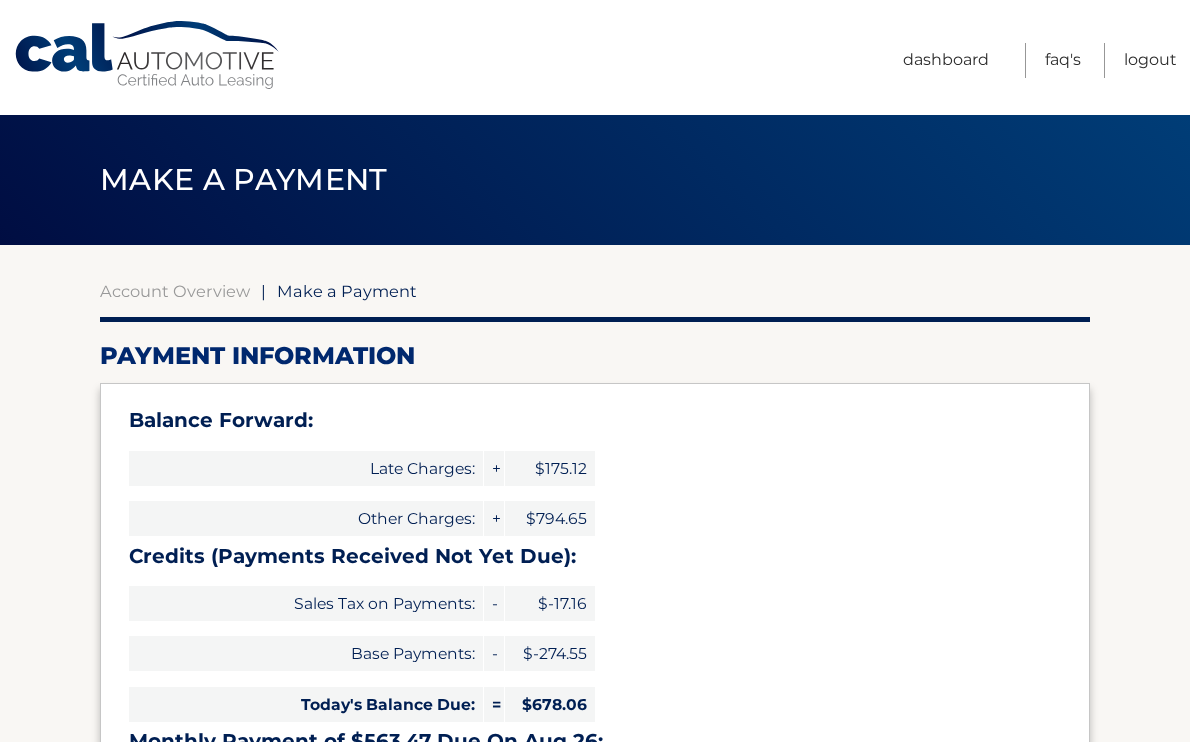 select on "[UUID]" 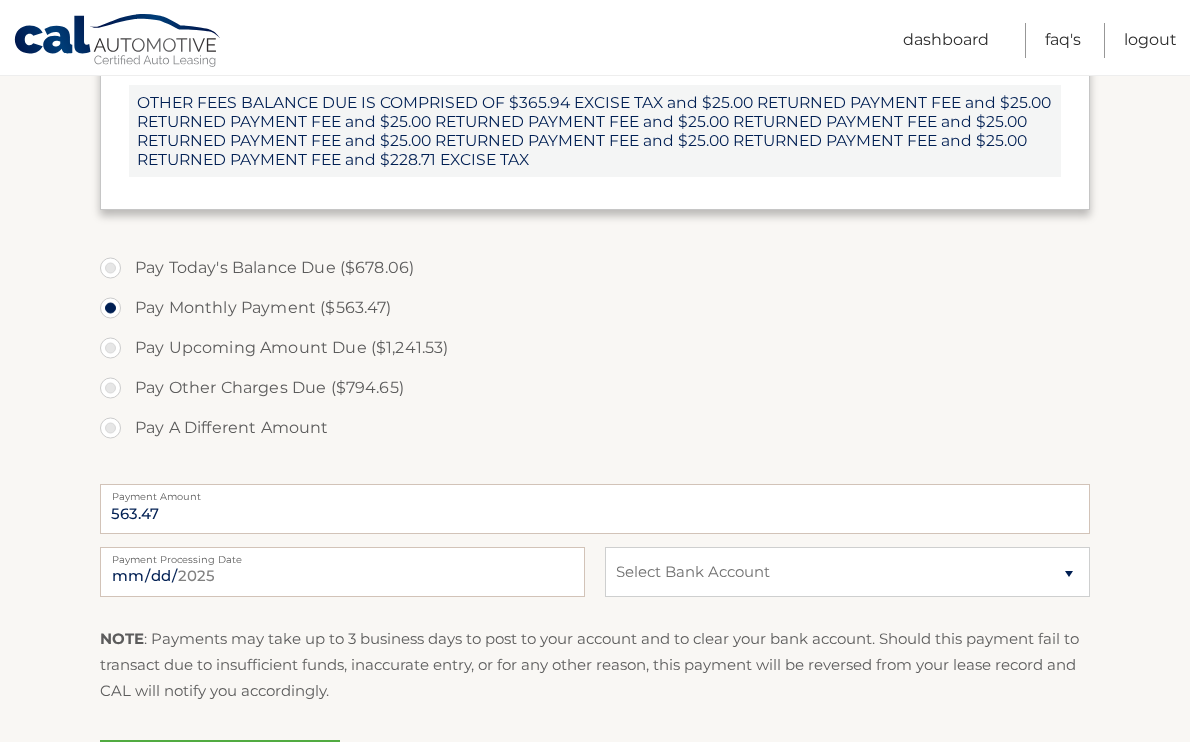 scroll, scrollTop: 875, scrollLeft: 0, axis: vertical 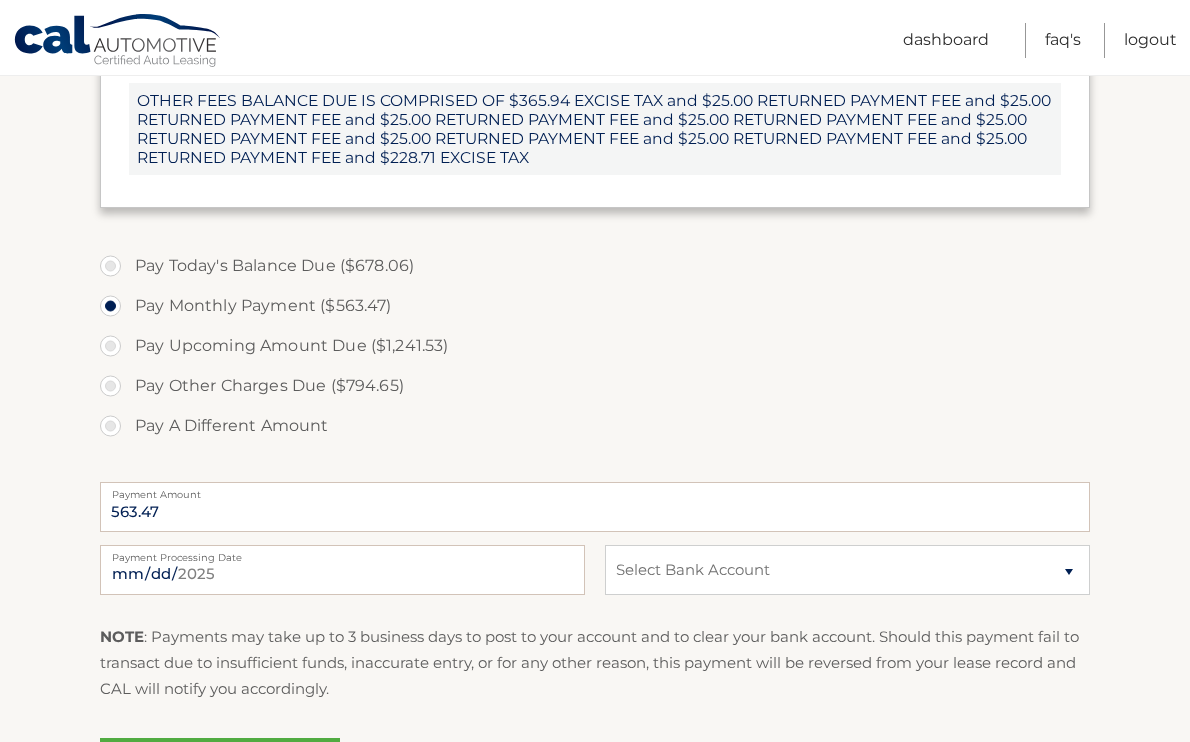click on "Pay Today's Balance Due ($678.06)" at bounding box center (595, 266) 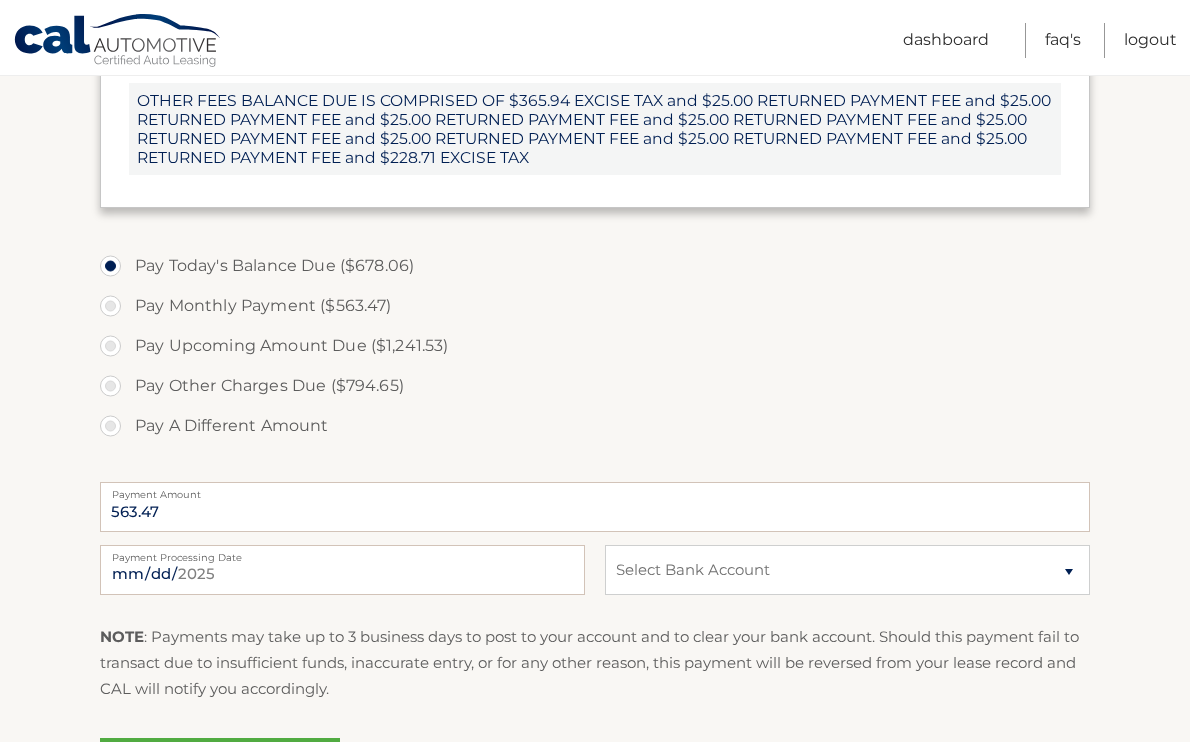 type on "678.06" 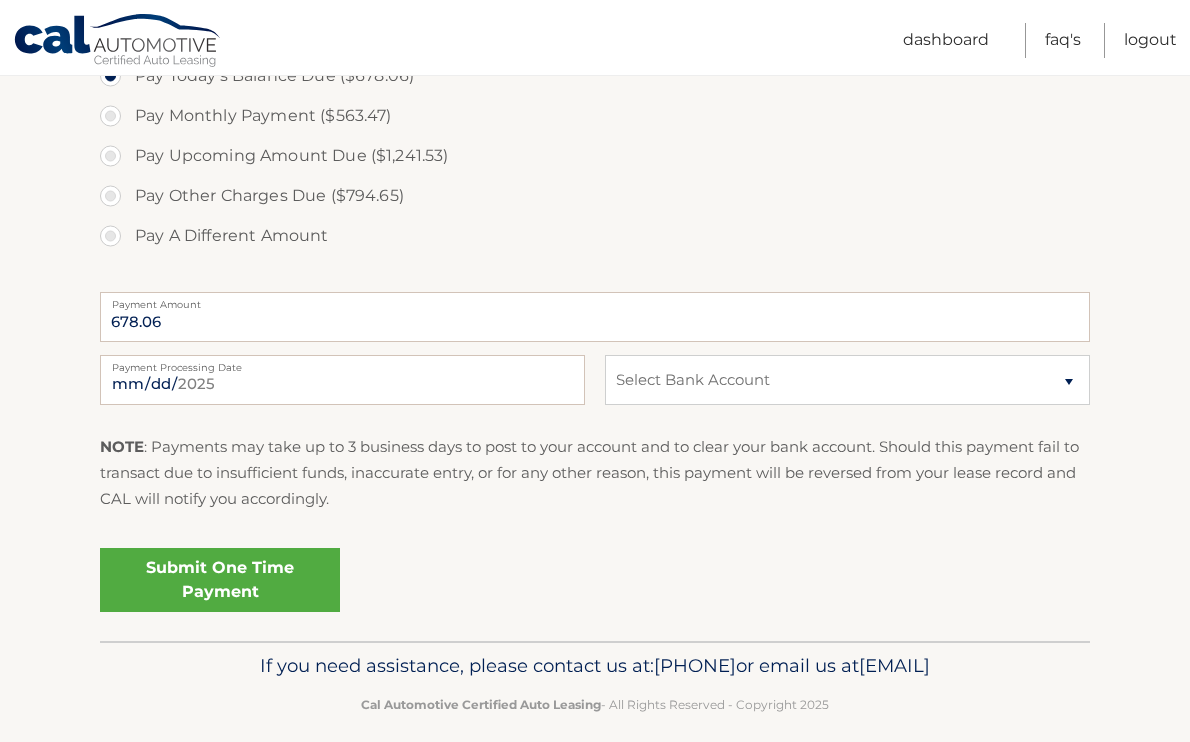 scroll, scrollTop: 1062, scrollLeft: 0, axis: vertical 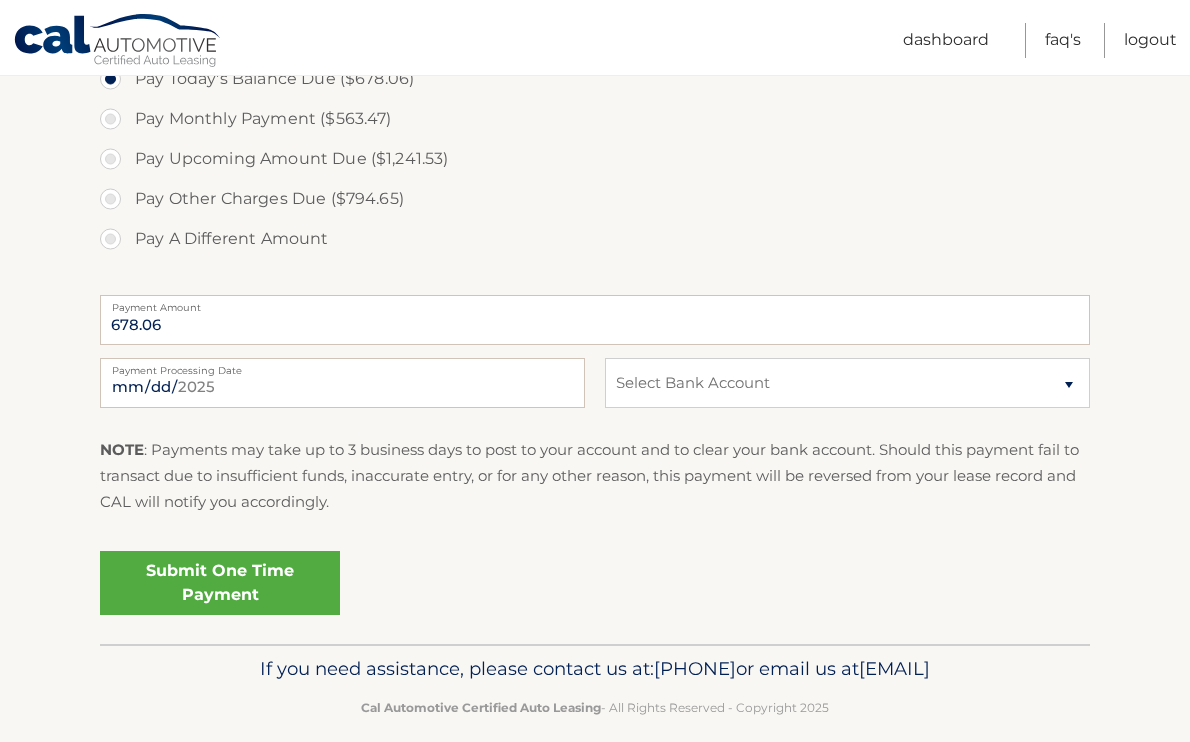 click on "Submit One Time Payment" at bounding box center (220, 583) 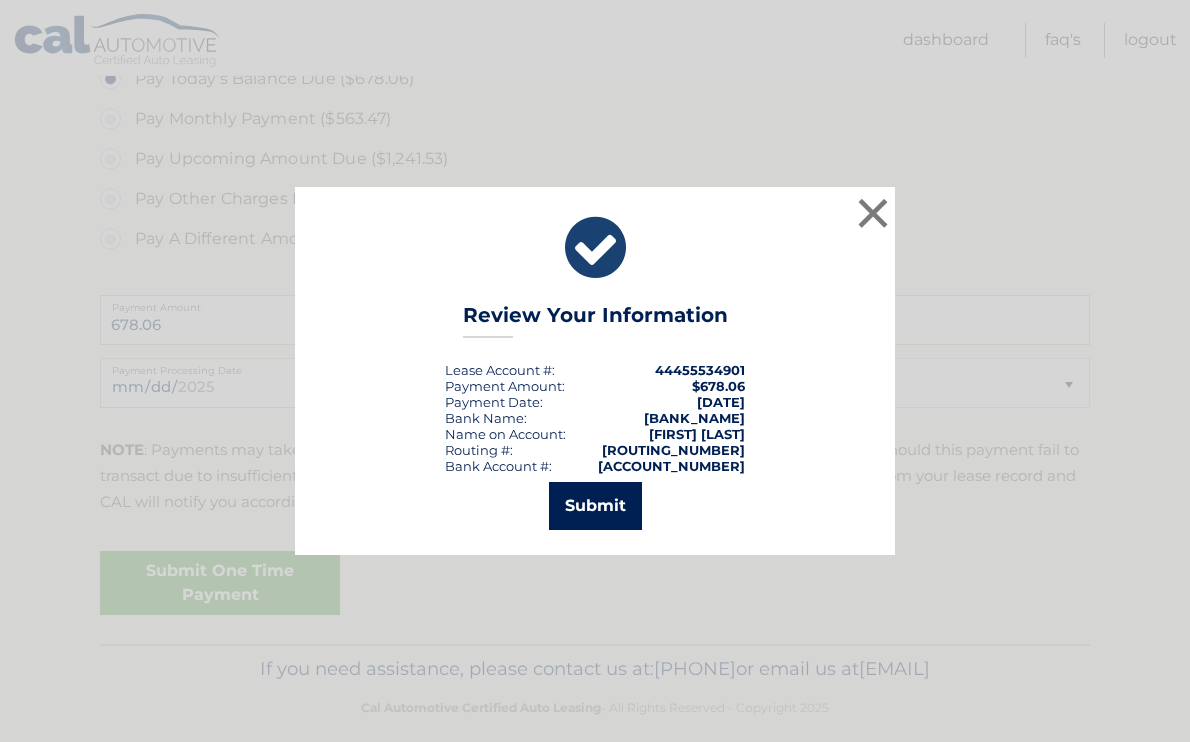 click on "Submit" at bounding box center [595, 506] 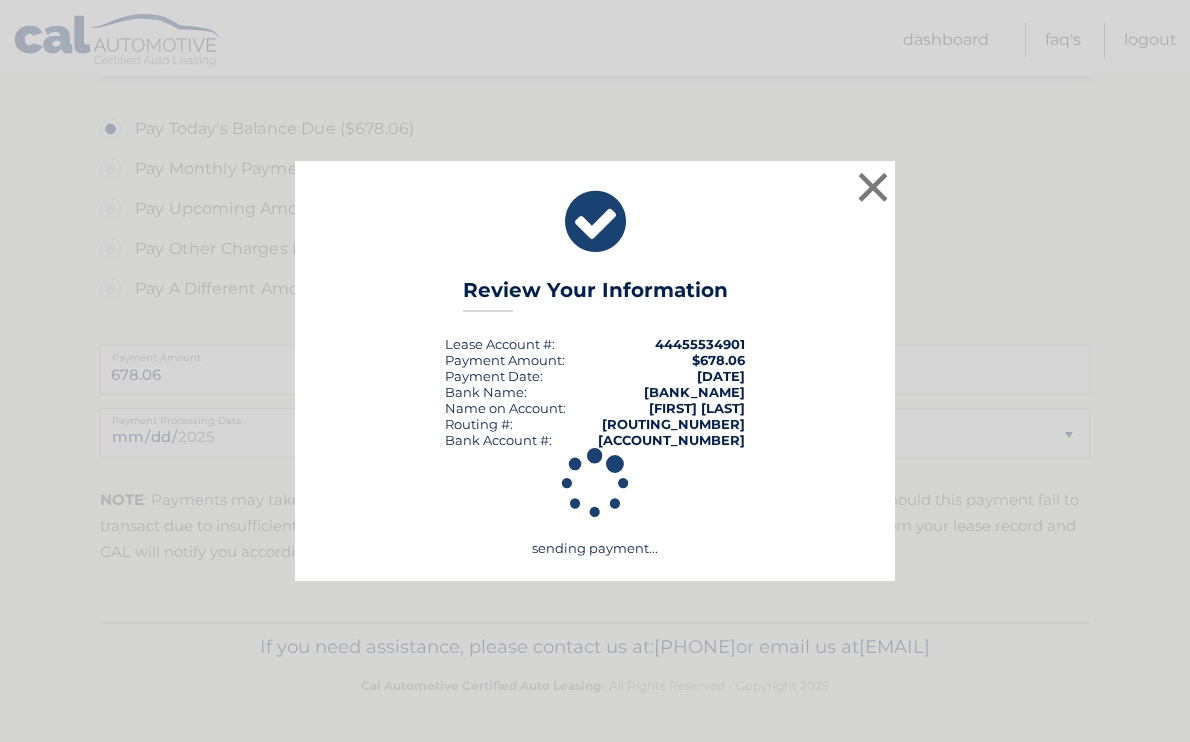 scroll, scrollTop: 1035, scrollLeft: 0, axis: vertical 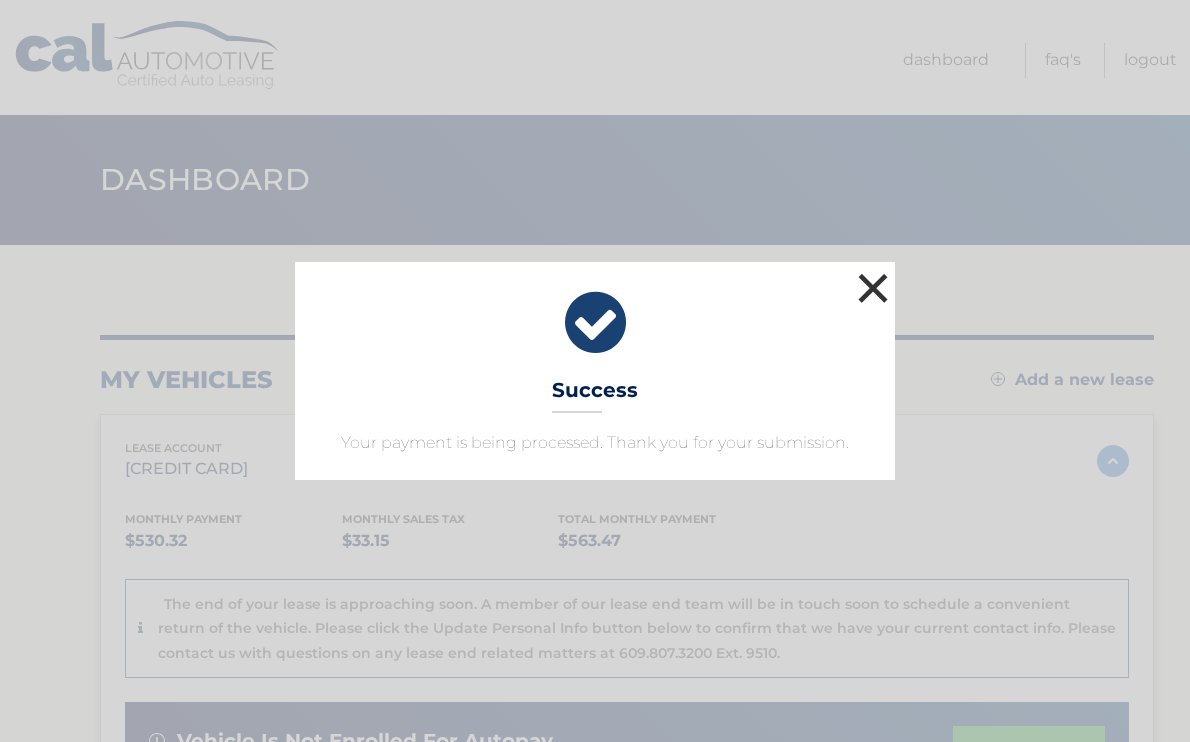 click on "×" at bounding box center (873, 288) 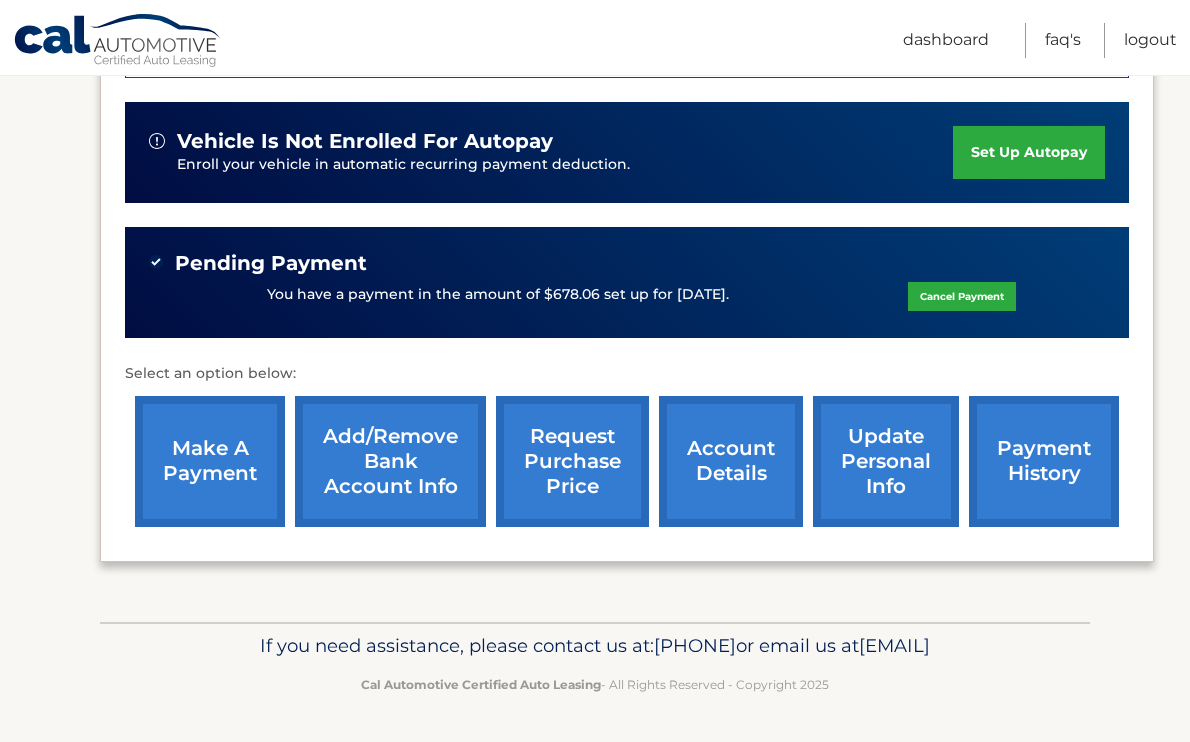 scroll, scrollTop: 624, scrollLeft: 0, axis: vertical 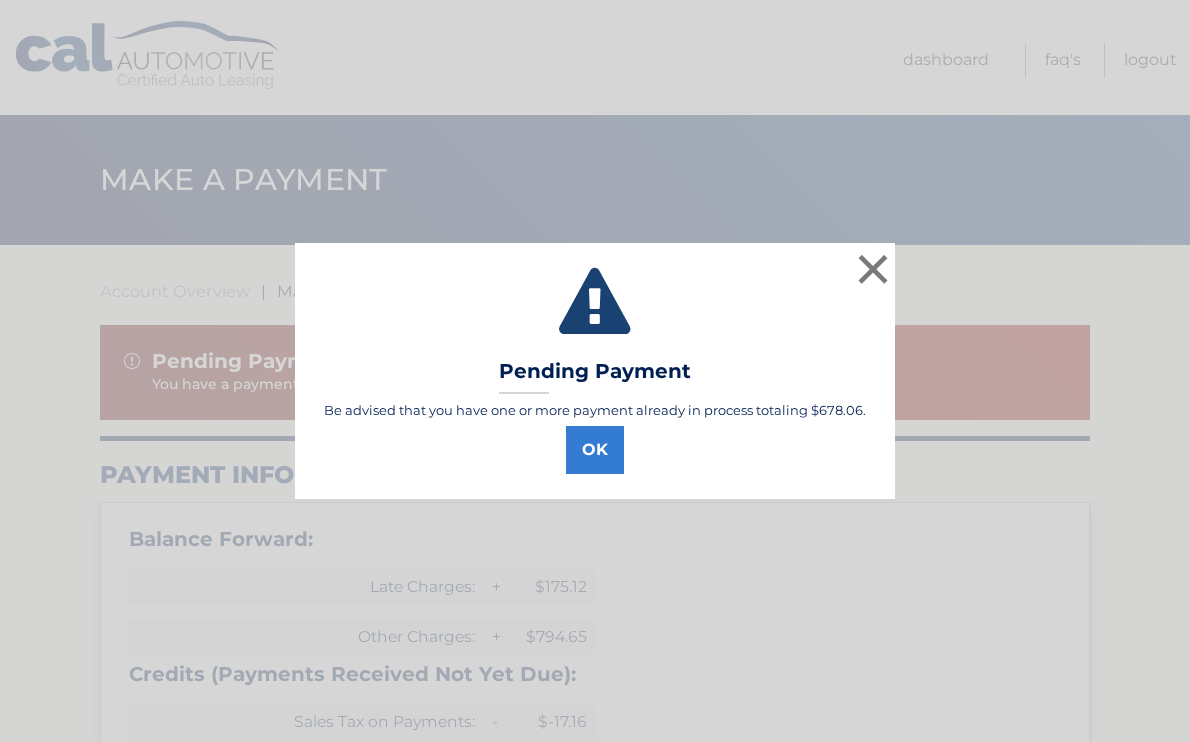 select on "[UUID]" 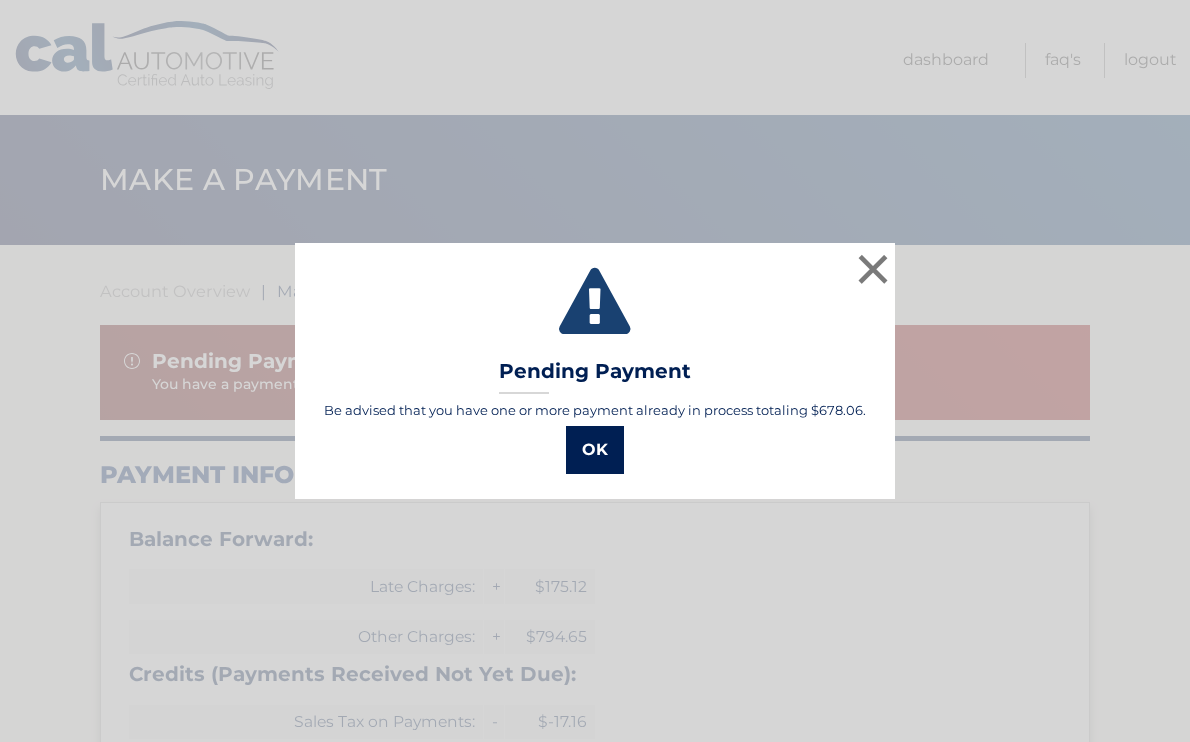 click on "OK" at bounding box center (595, 450) 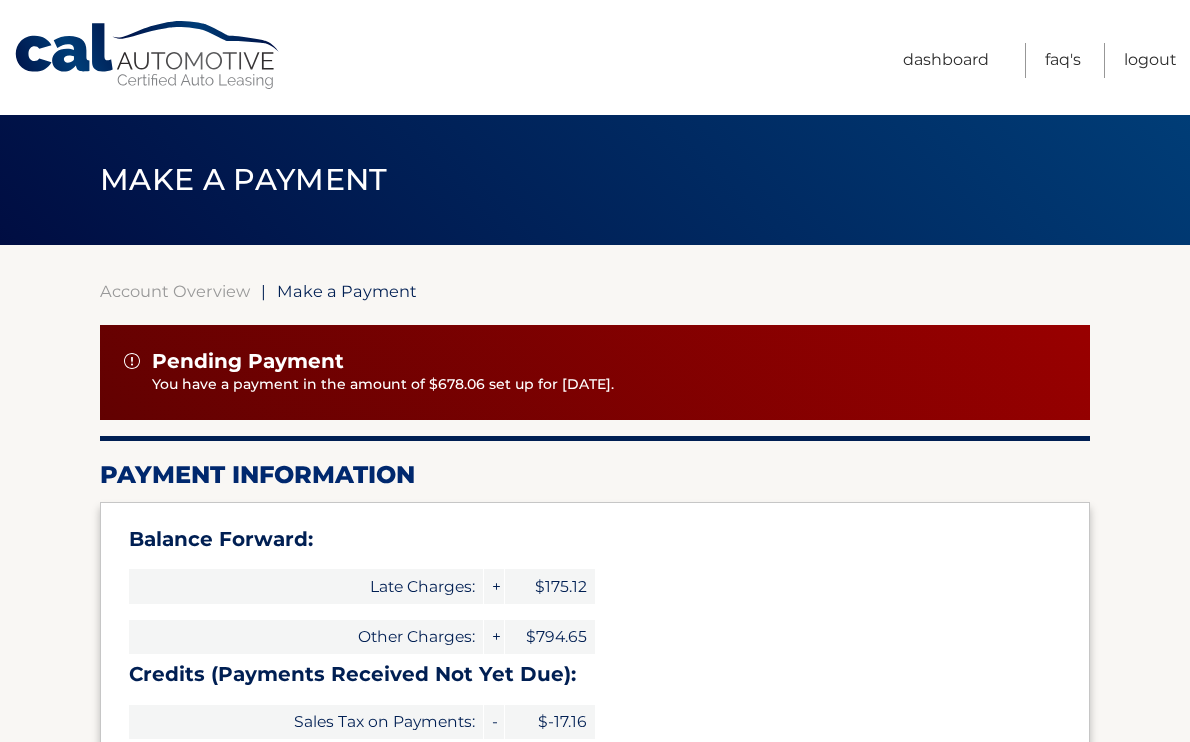 scroll, scrollTop: 0, scrollLeft: 0, axis: both 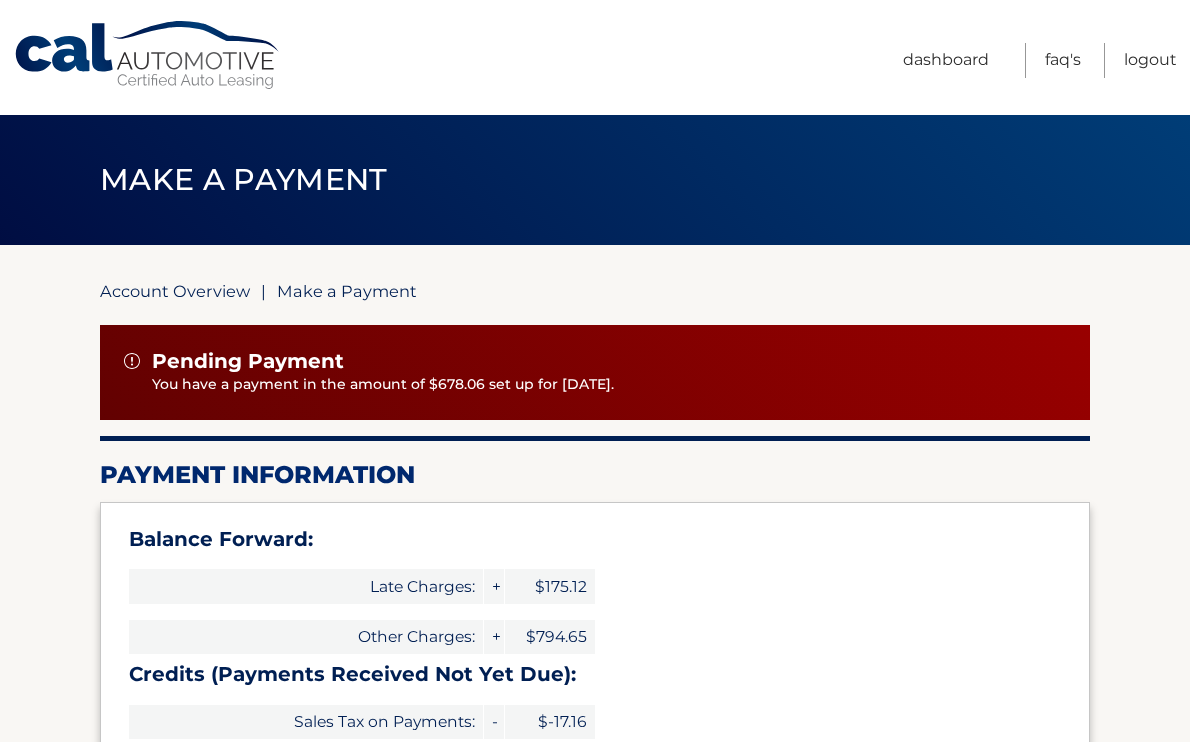 click on "Account Overview" at bounding box center (175, 291) 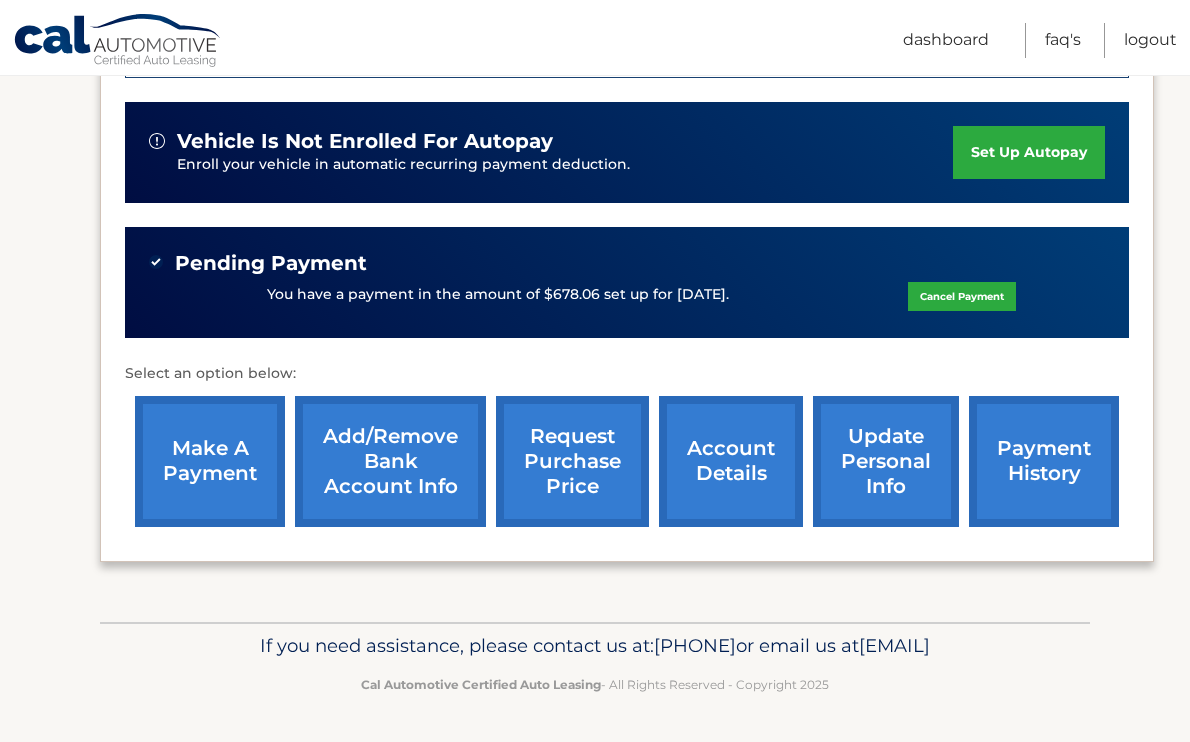scroll, scrollTop: 624, scrollLeft: 0, axis: vertical 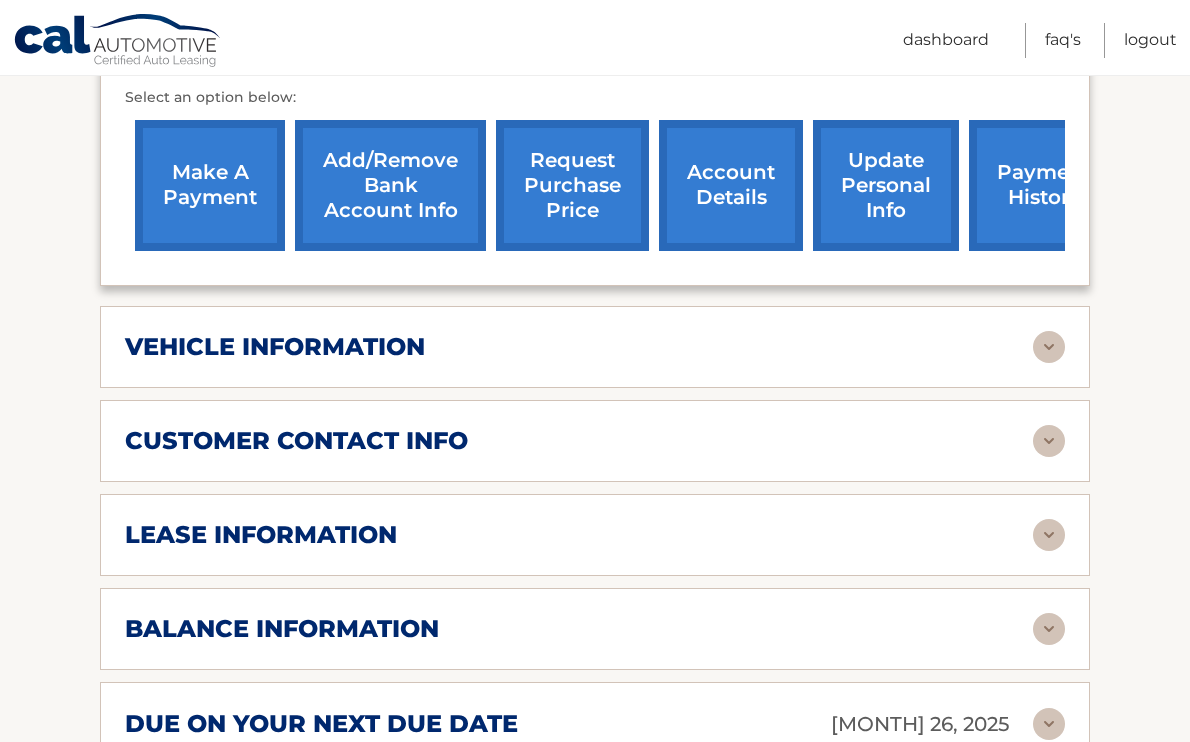 click at bounding box center (1049, 535) 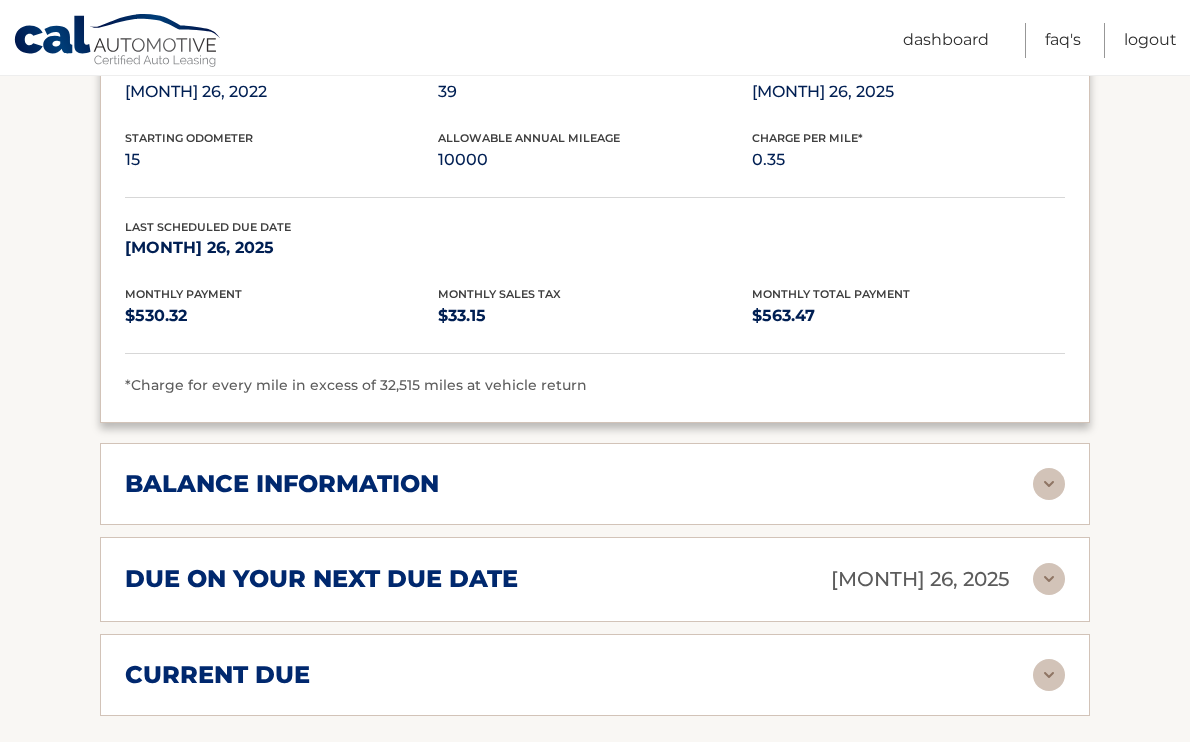 scroll, scrollTop: 1301, scrollLeft: 0, axis: vertical 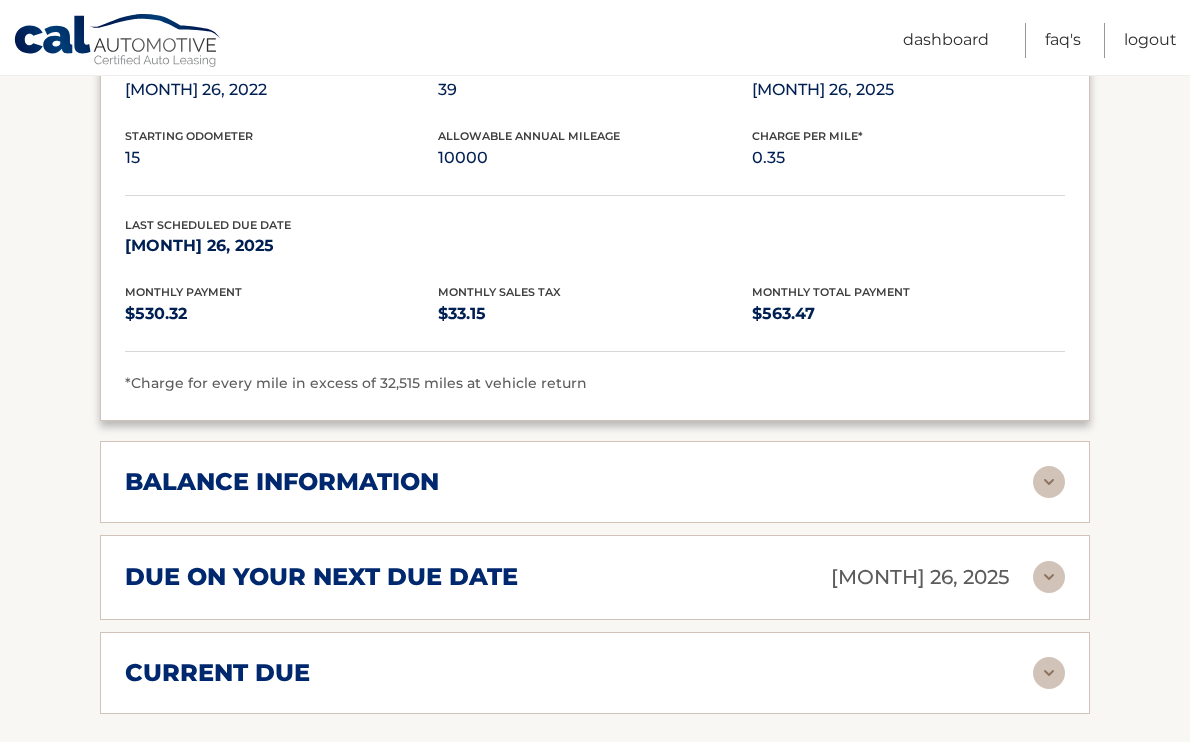 click at bounding box center [1049, 482] 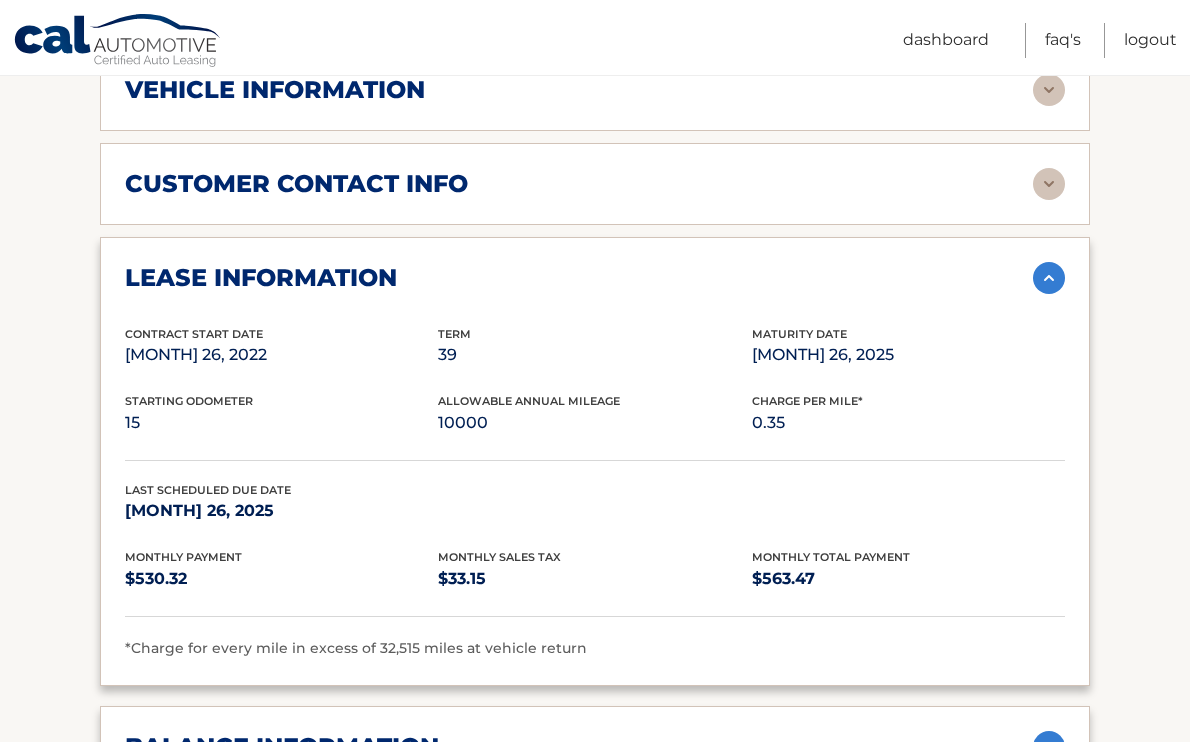 scroll, scrollTop: 1035, scrollLeft: 0, axis: vertical 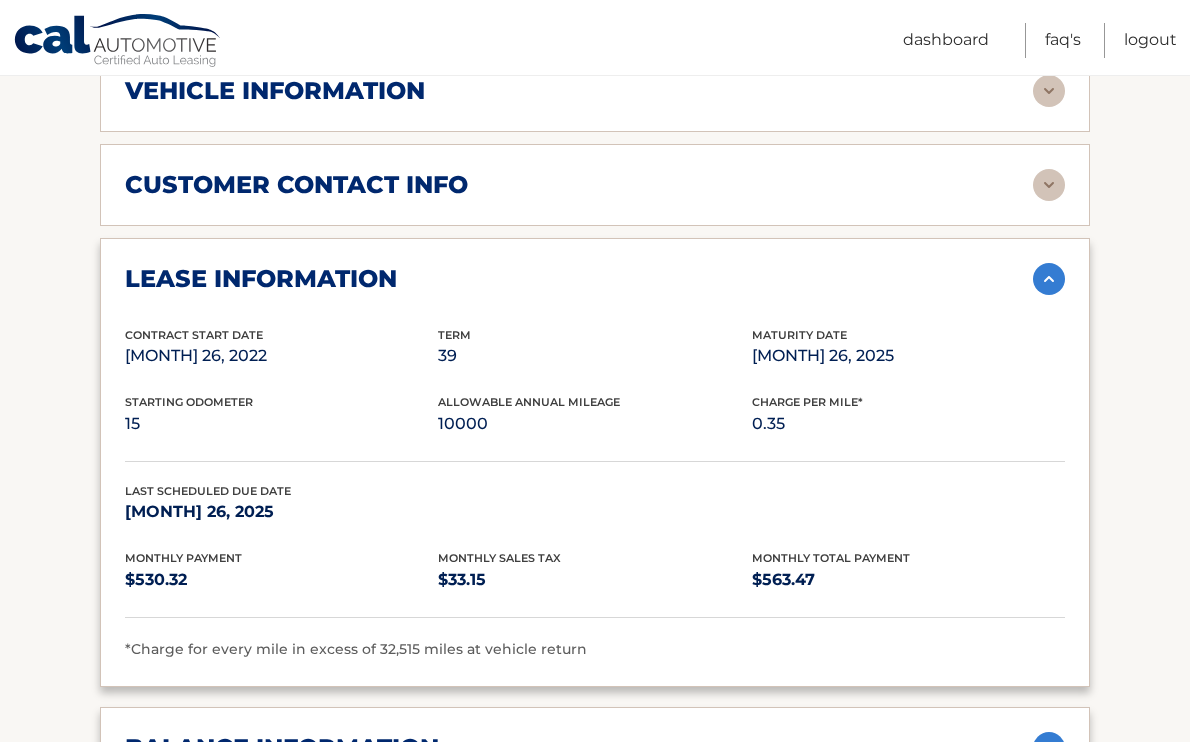 click at bounding box center (1049, 279) 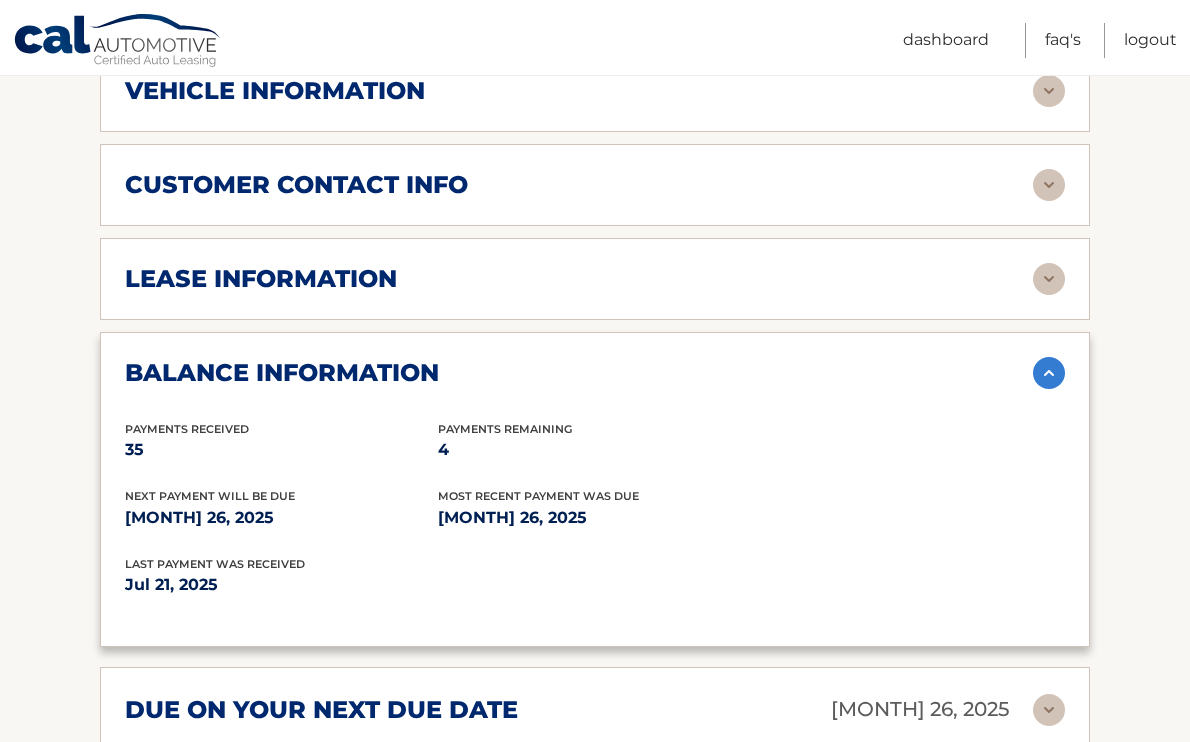 click at bounding box center [1049, 373] 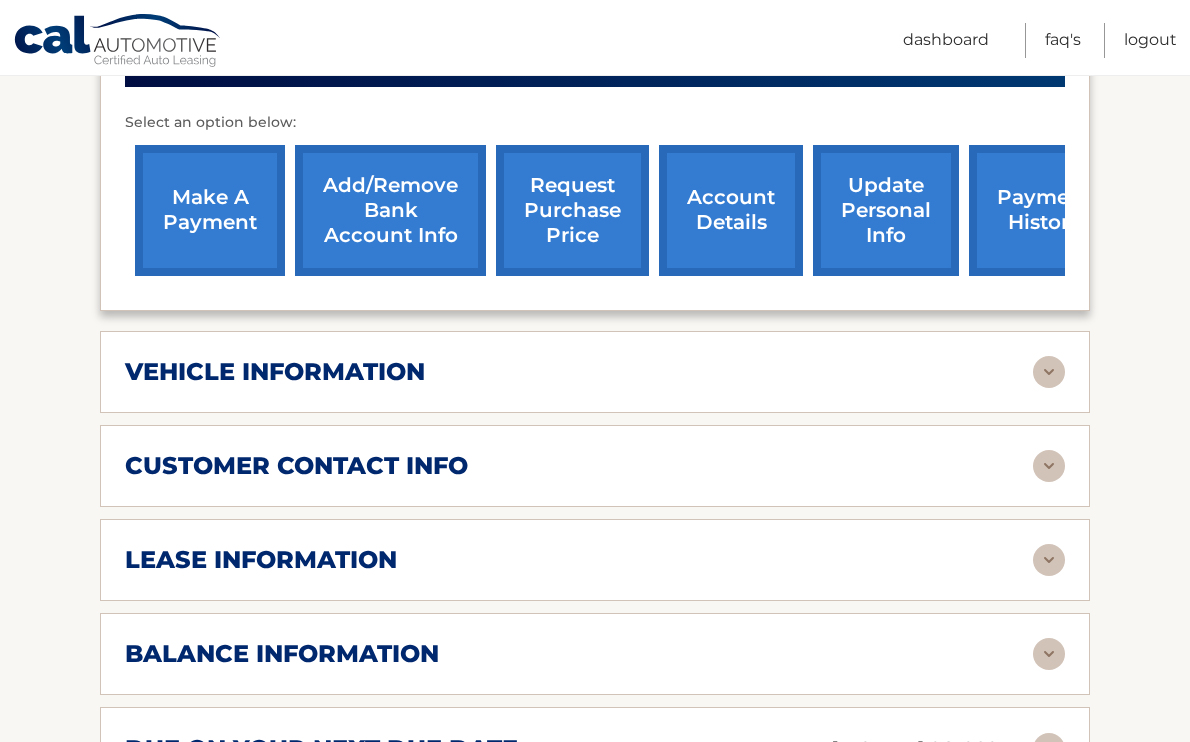 scroll, scrollTop: 745, scrollLeft: 0, axis: vertical 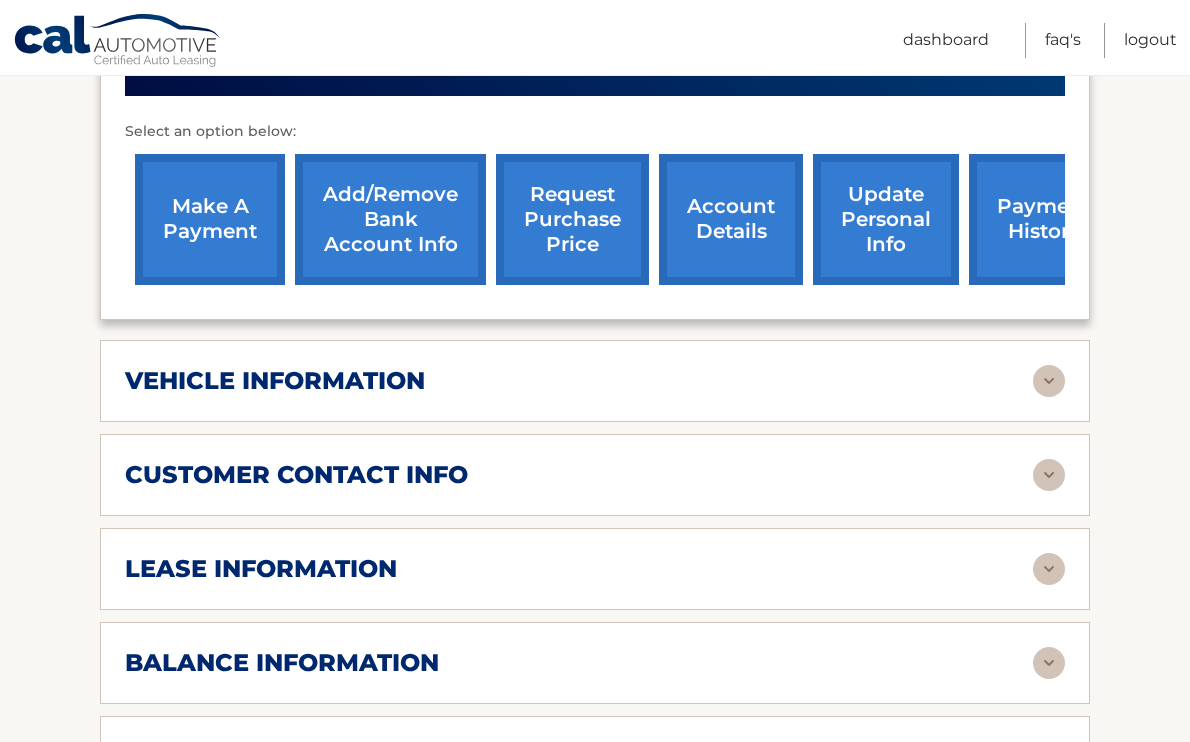 click on "request purchase price" at bounding box center (572, 219) 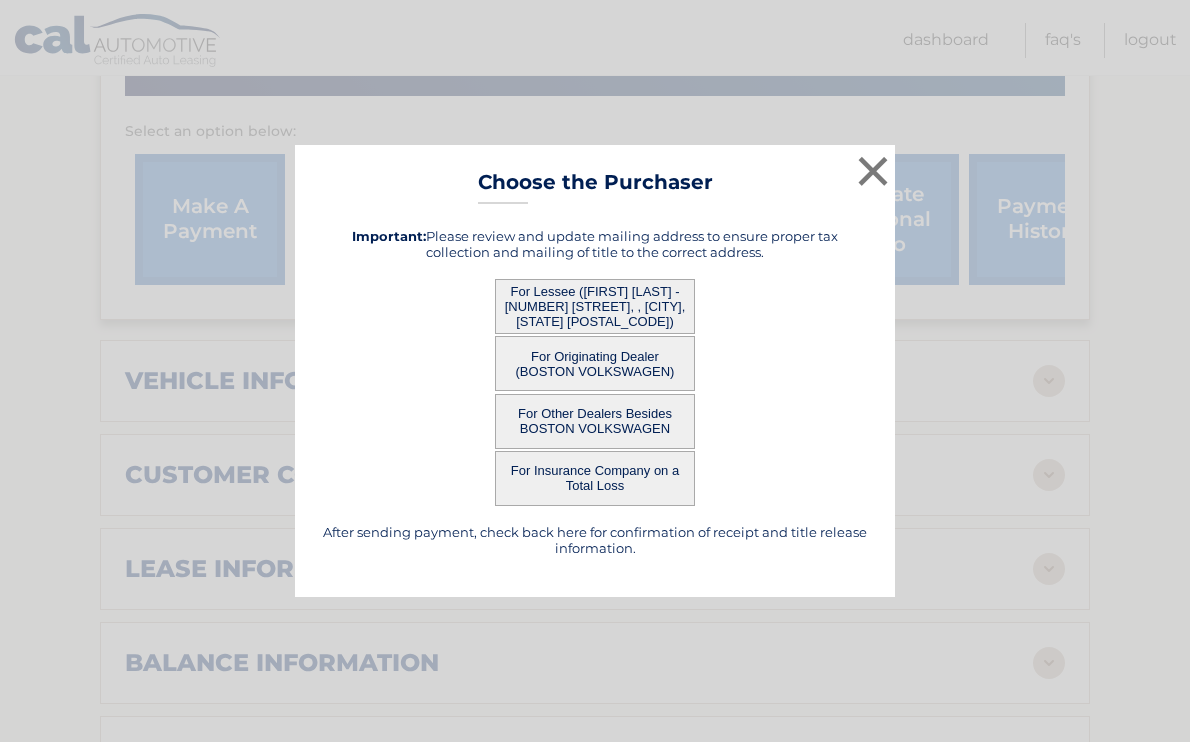 click on "For Other Dealers Besides BOSTON VOLKSWAGEN" at bounding box center [595, 421] 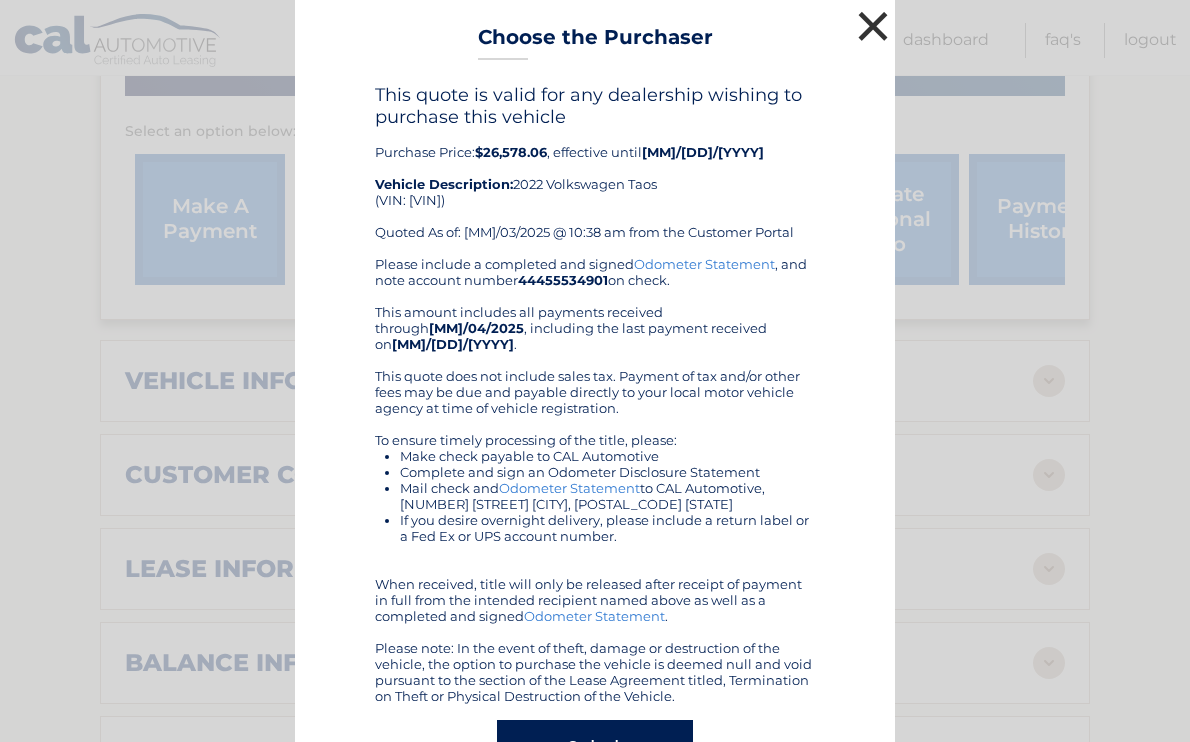 click on "×" at bounding box center [873, 26] 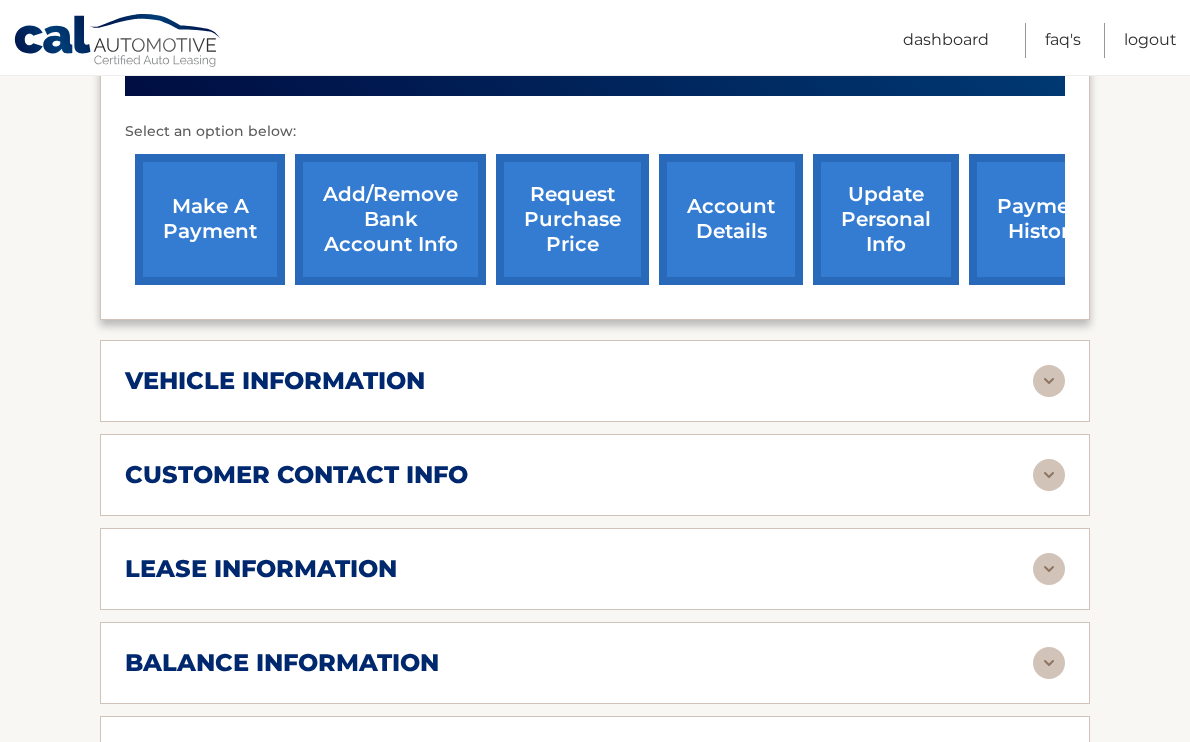 click on "request purchase price" at bounding box center (572, 219) 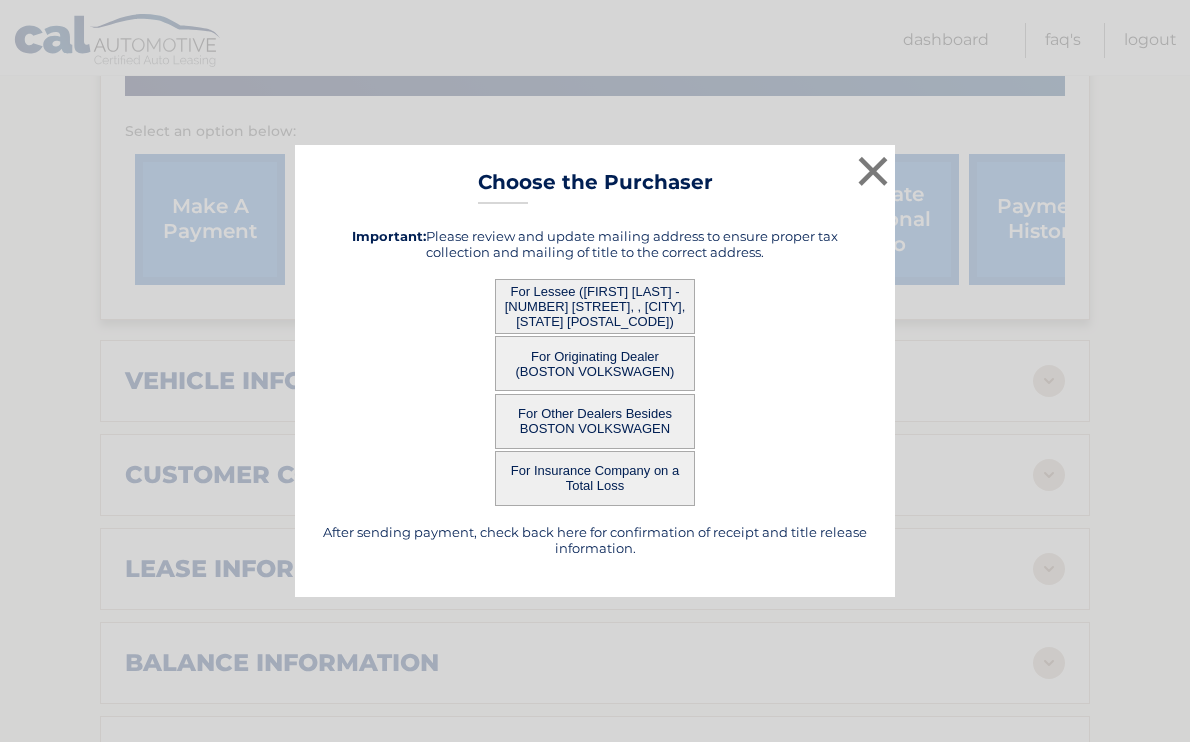 click on "For Lessee ([FIRST] [LAST] - [NUMBER] [STREET], , [CITY], [STATE] [POSTAL_CODE])" at bounding box center [595, 306] 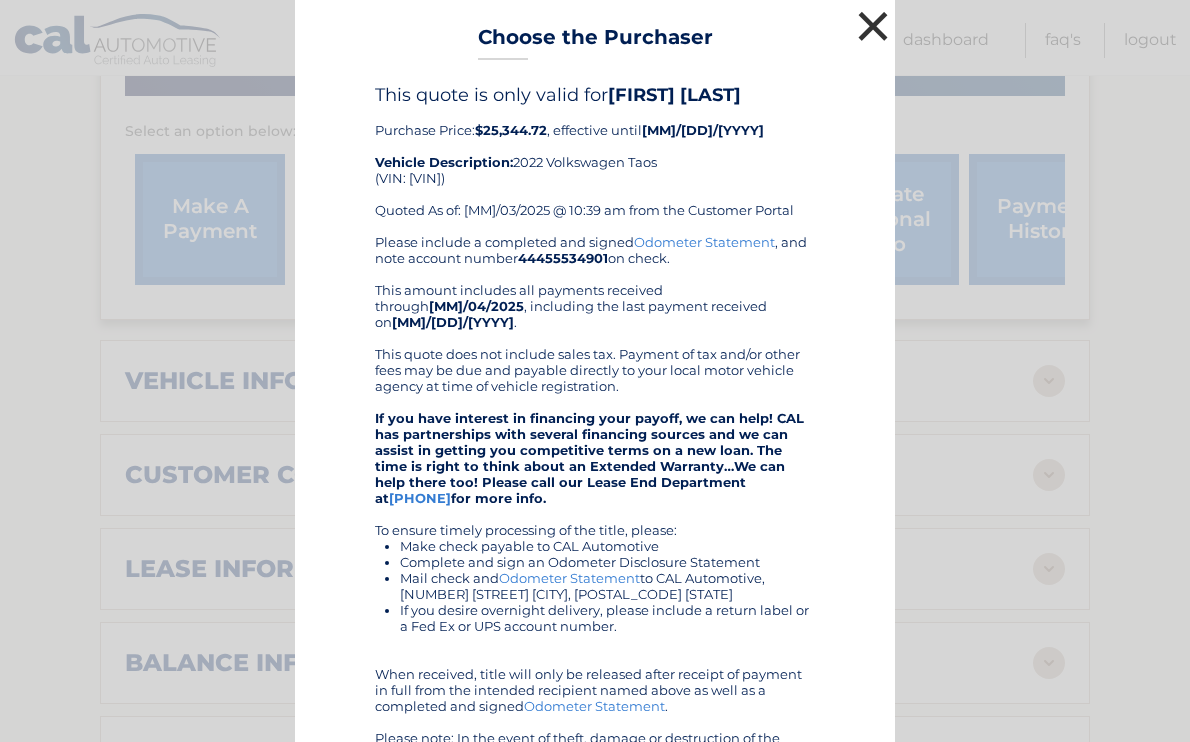 click on "×" at bounding box center [873, 26] 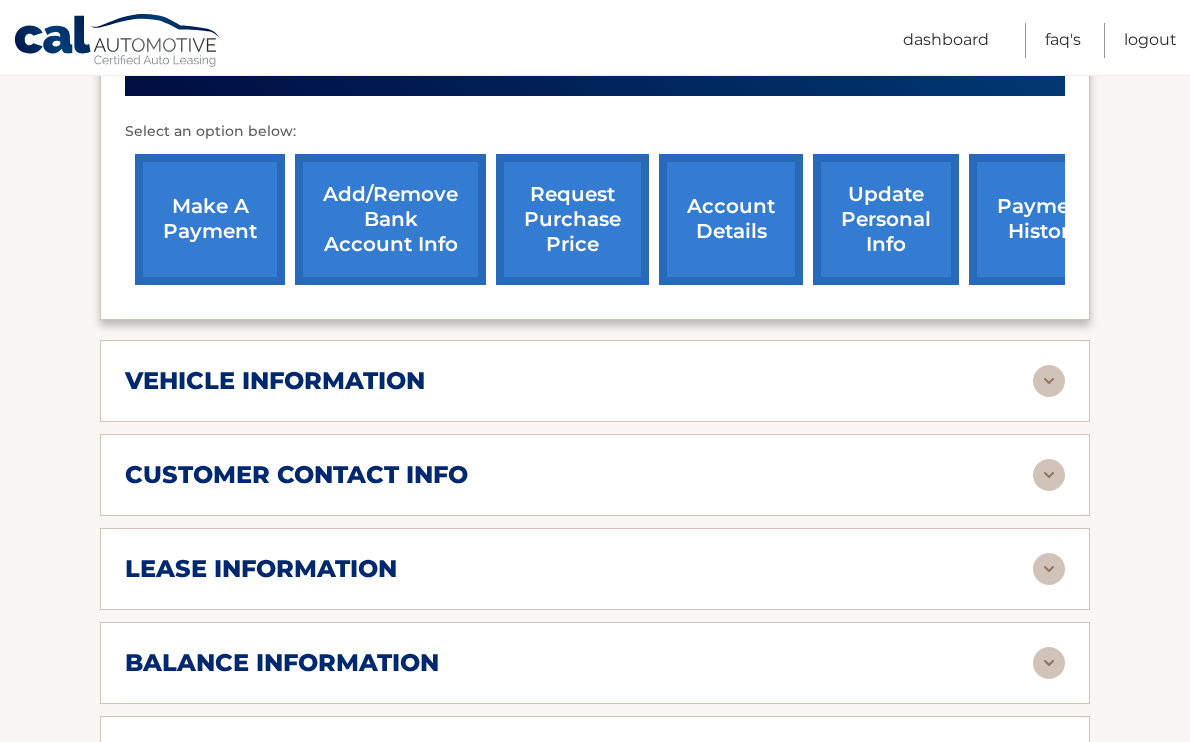 click on "request purchase price" at bounding box center [572, 219] 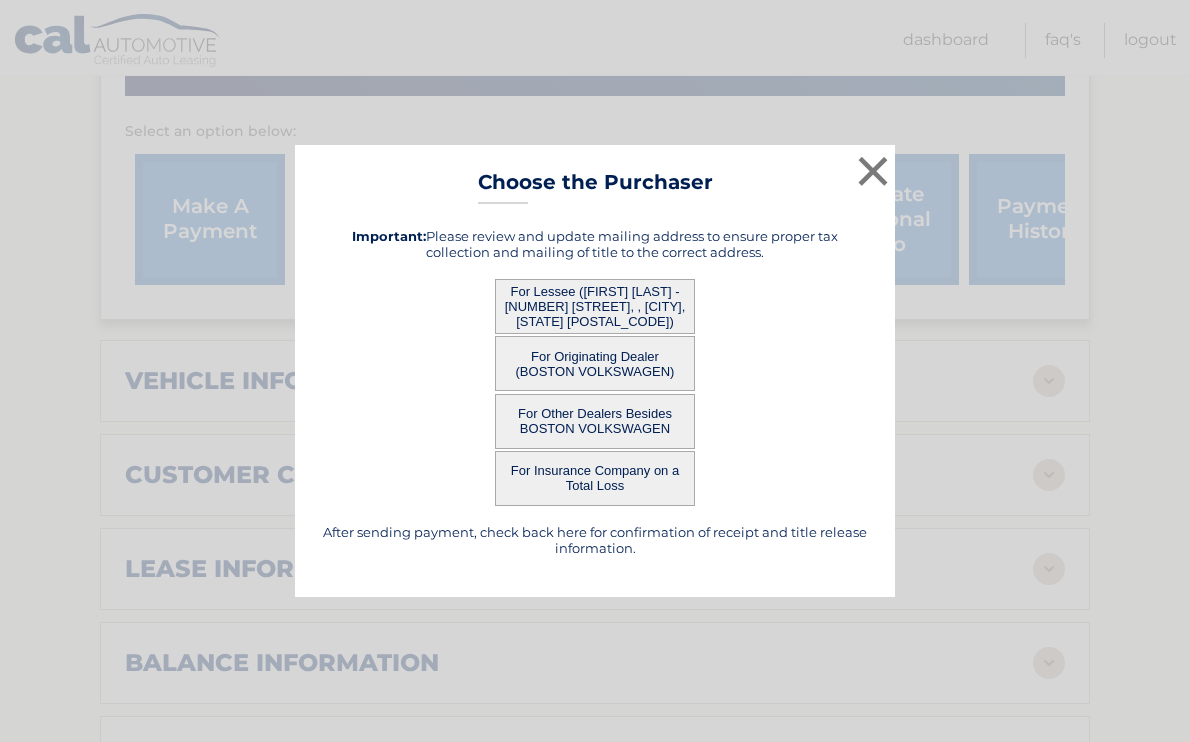 click on "For Other Dealers Besides BOSTON VOLKSWAGEN" at bounding box center [595, 421] 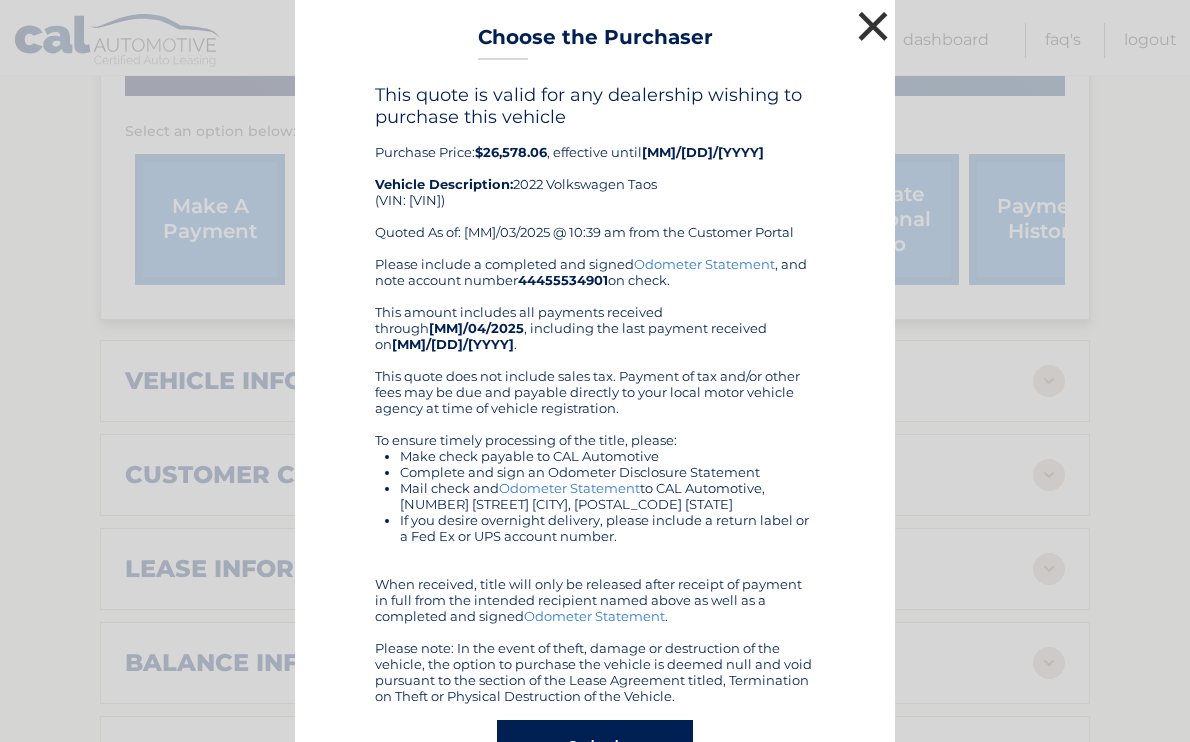click on "×" at bounding box center (873, 26) 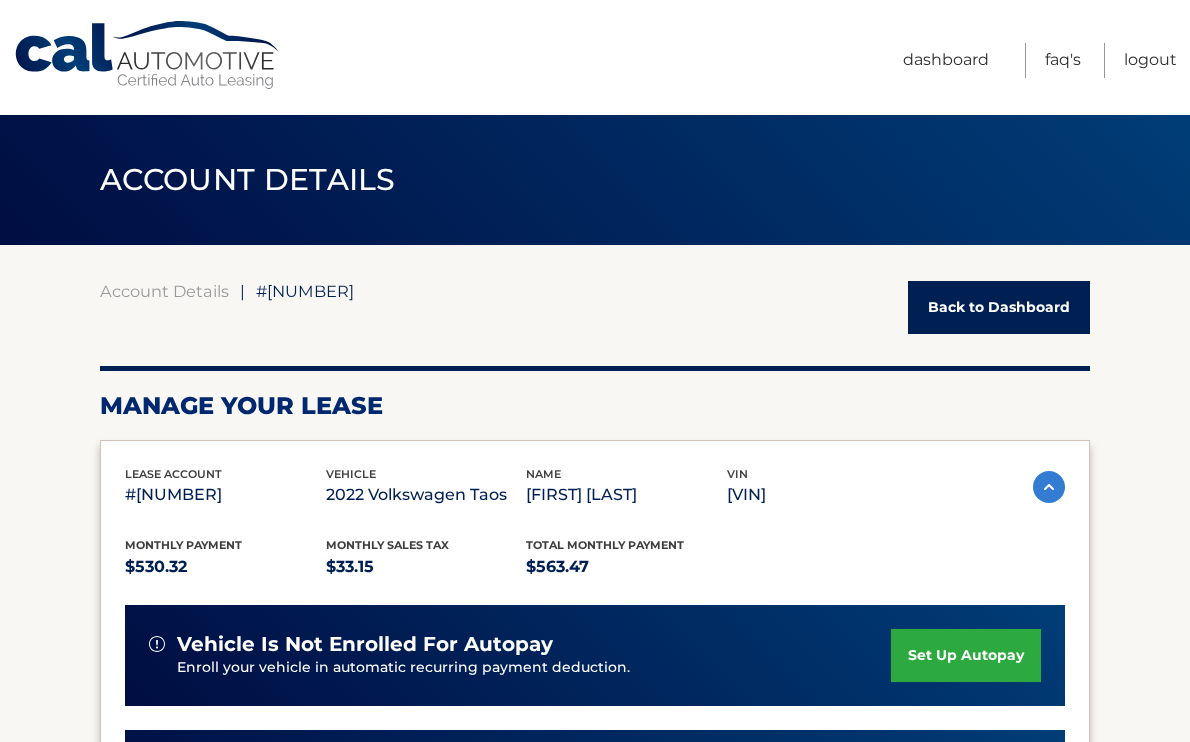 scroll, scrollTop: 0, scrollLeft: 0, axis: both 